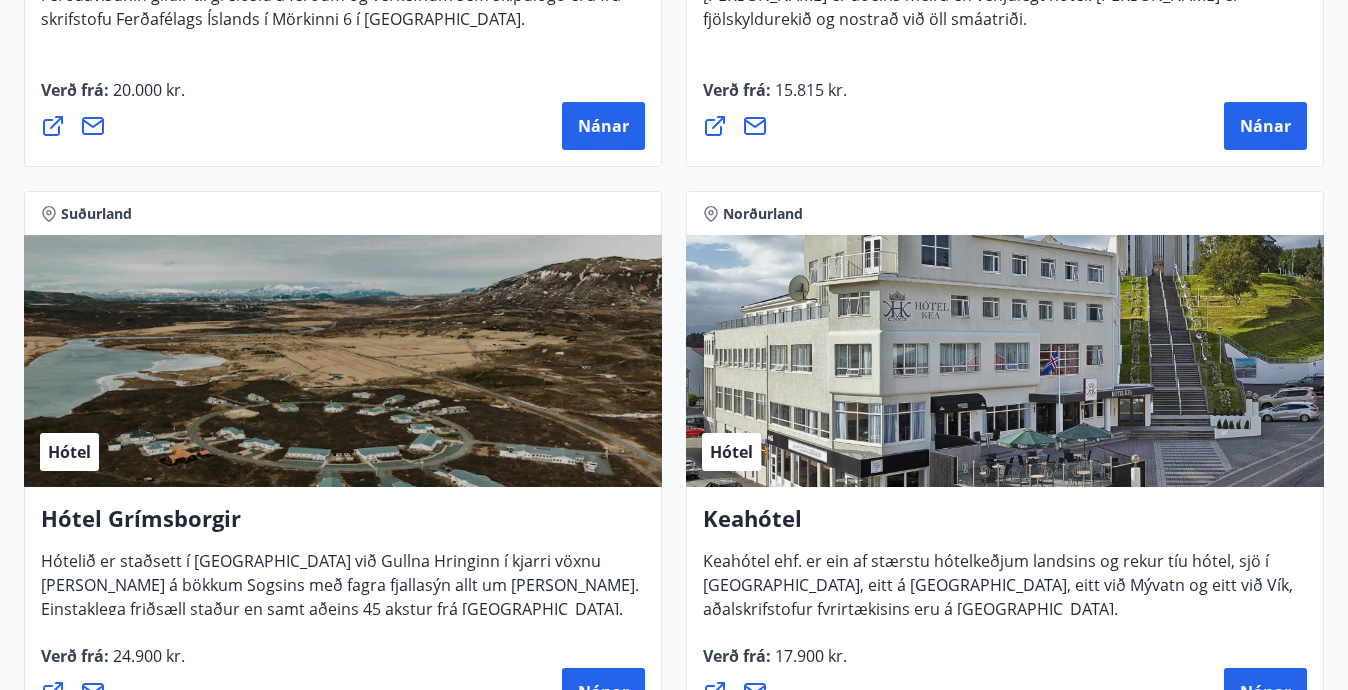 scroll, scrollTop: 1650, scrollLeft: 0, axis: vertical 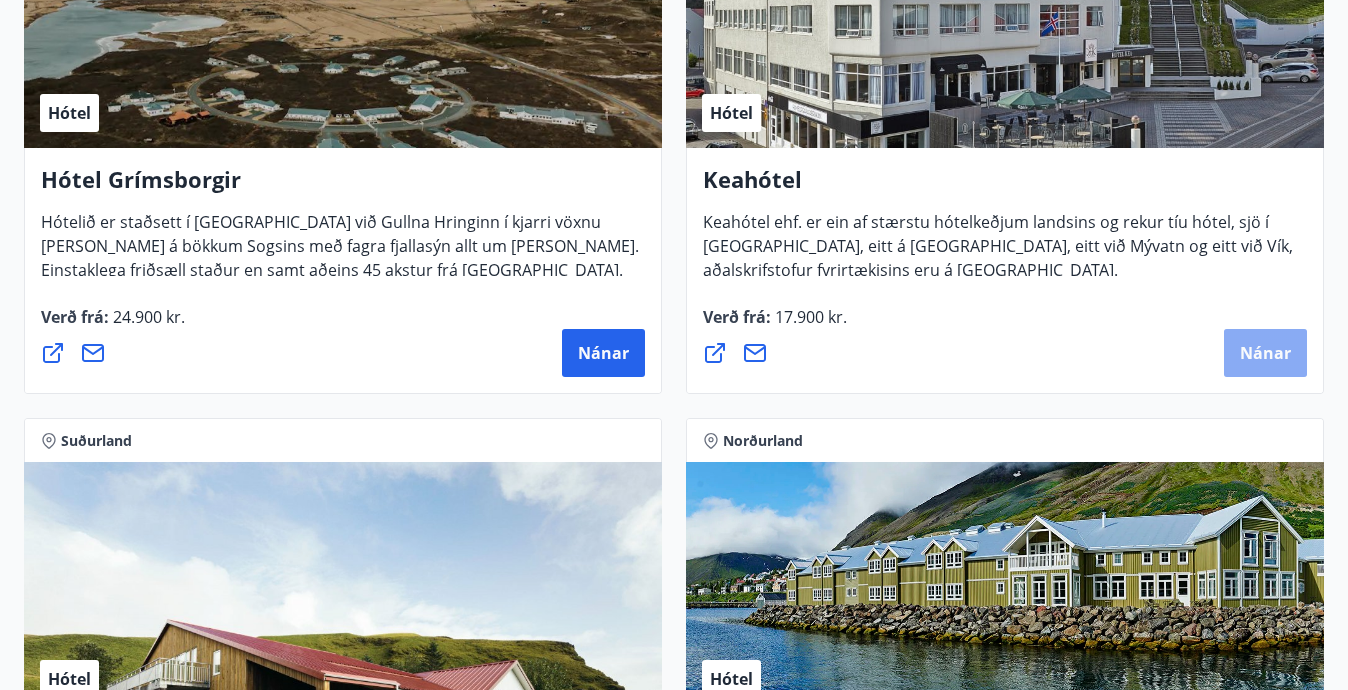 click on "Nánar" at bounding box center (1265, 353) 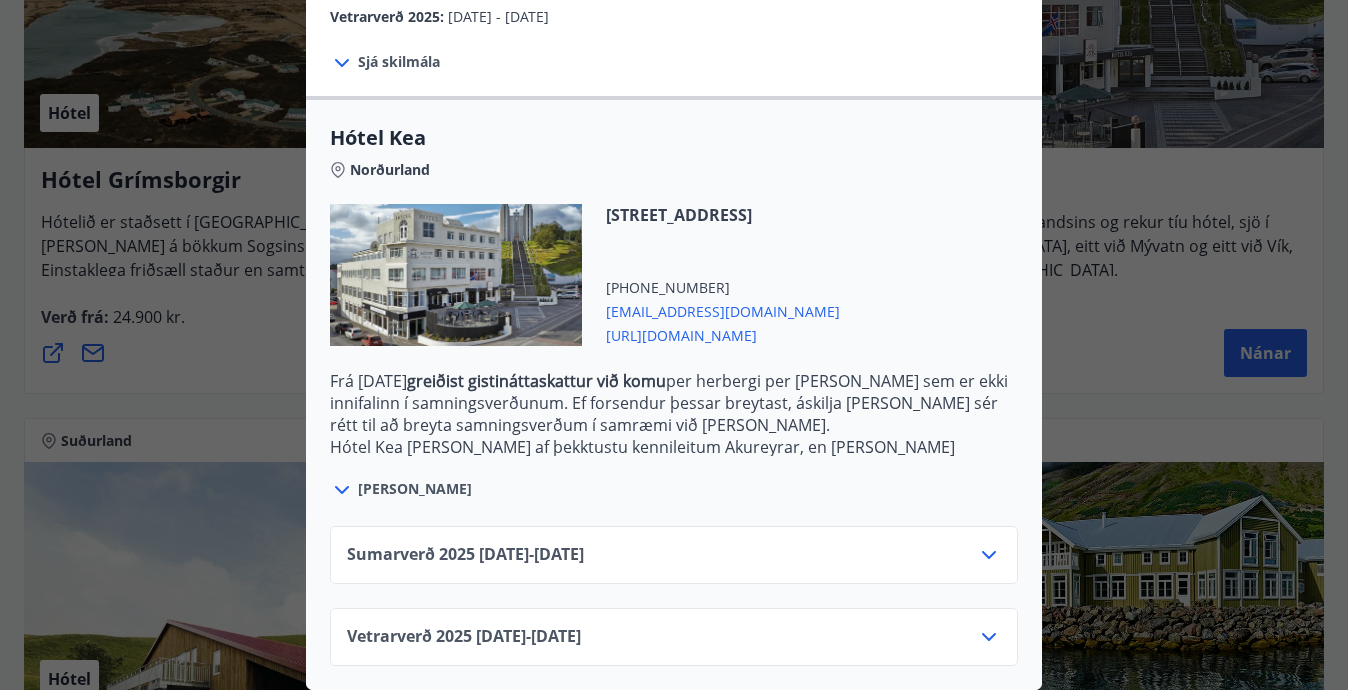 scroll, scrollTop: 436, scrollLeft: 0, axis: vertical 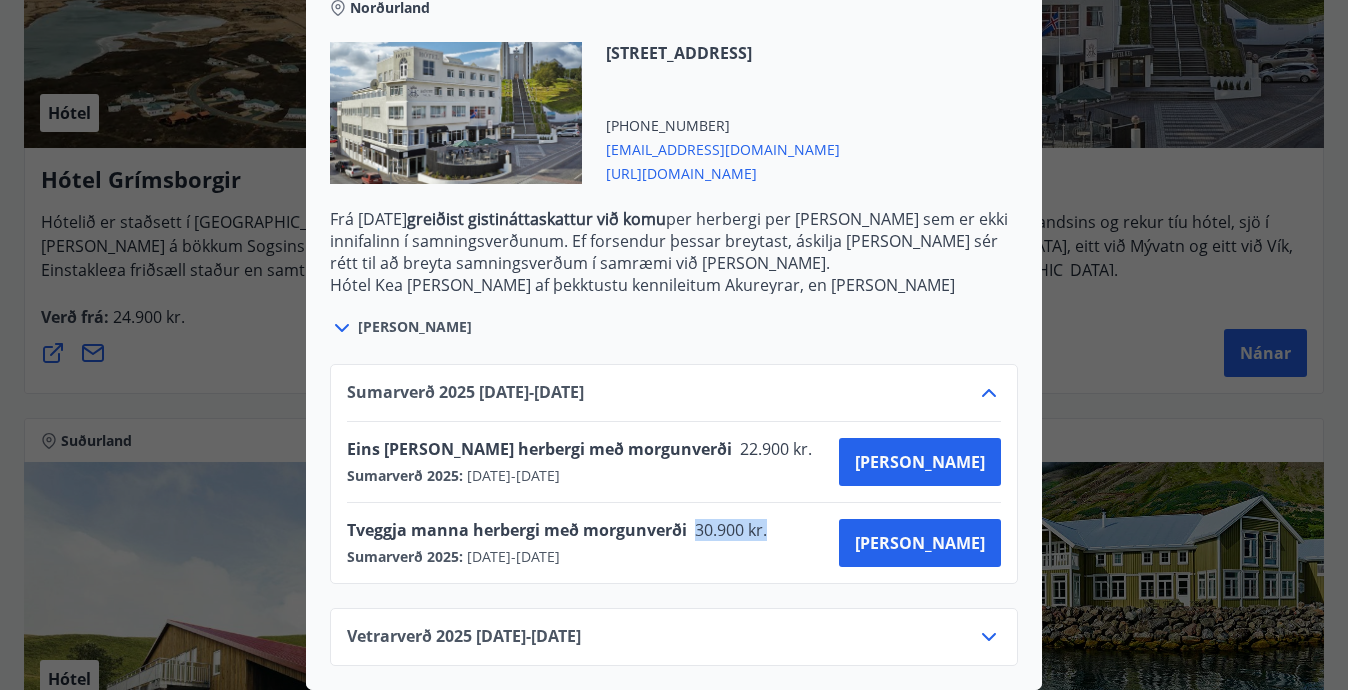 drag, startPoint x: 695, startPoint y: 526, endPoint x: 819, endPoint y: 526, distance: 124 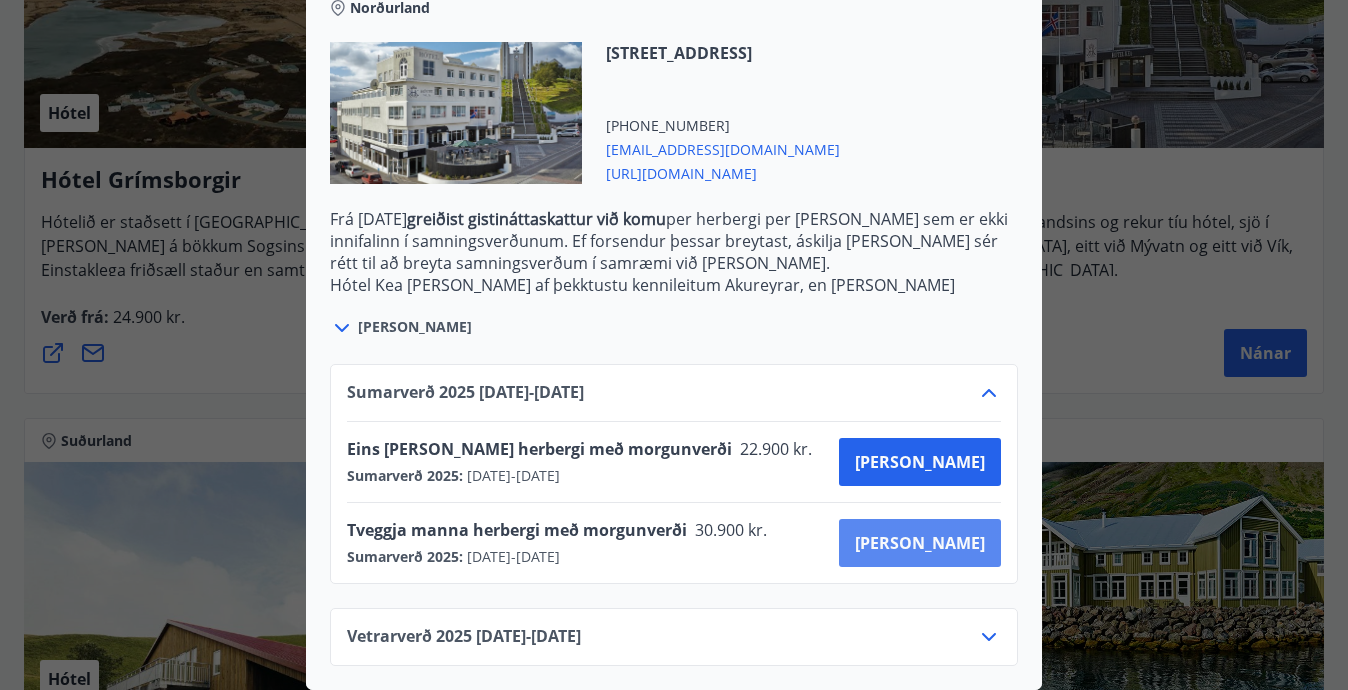 click on "[PERSON_NAME]" at bounding box center (920, 543) 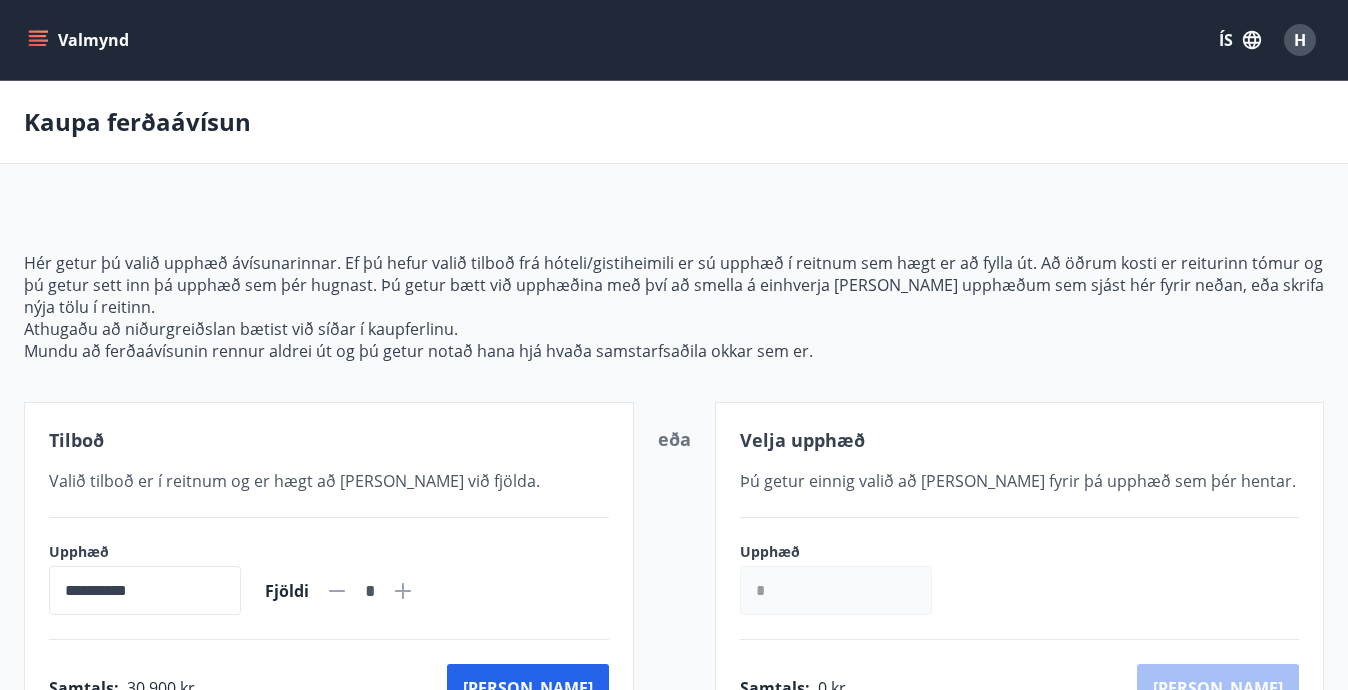 scroll, scrollTop: 0, scrollLeft: 0, axis: both 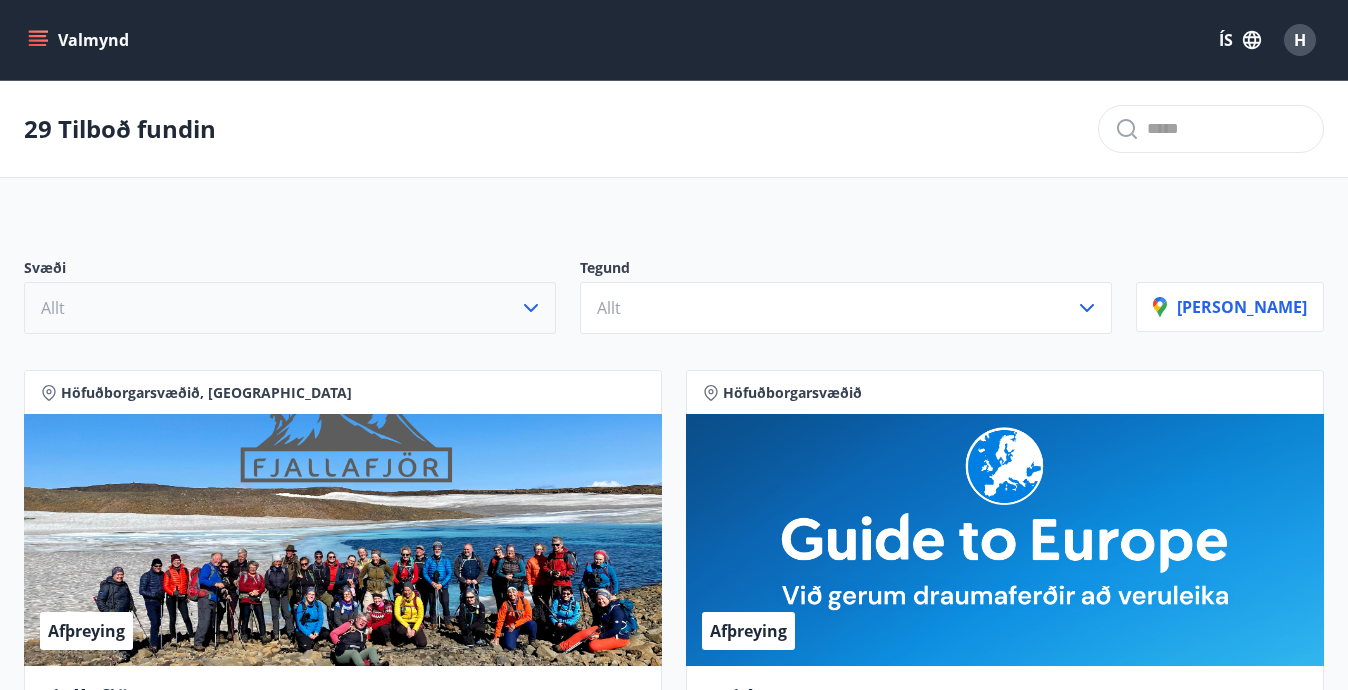 click on "Allt" at bounding box center [290, 308] 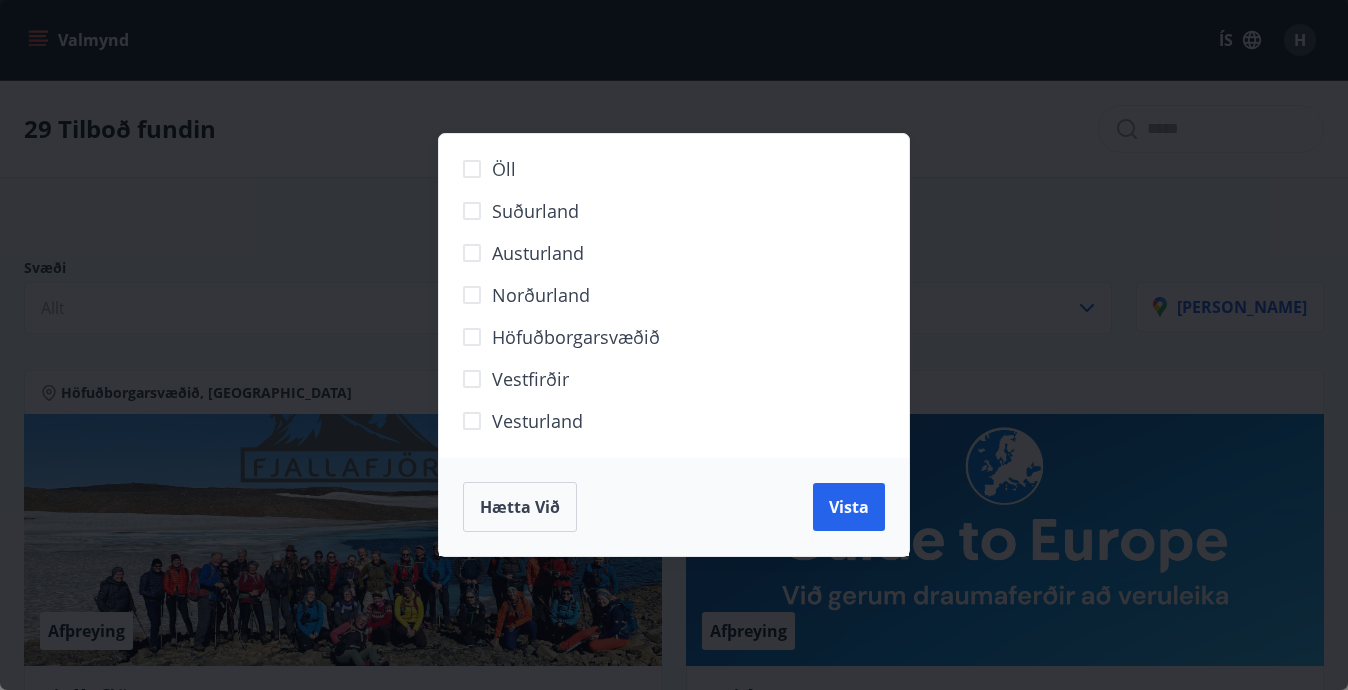 click on "Hætta við" at bounding box center [520, 507] 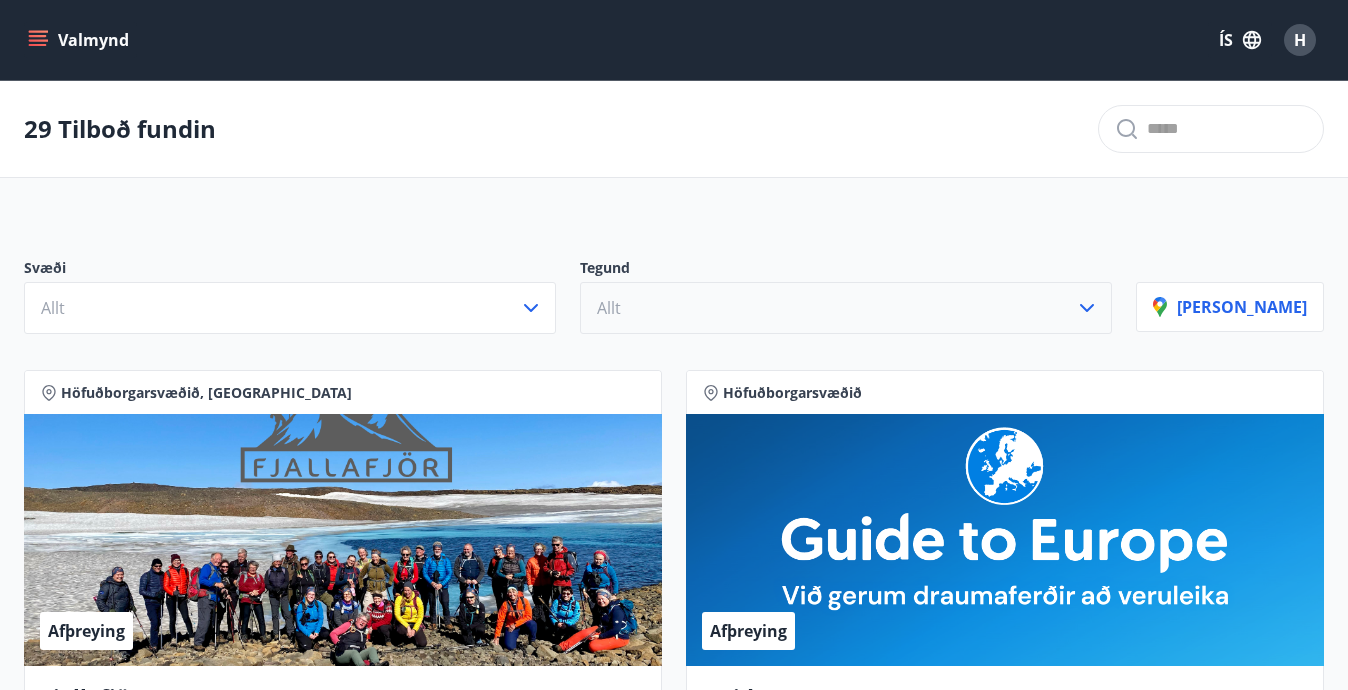 click on "Allt" at bounding box center [846, 308] 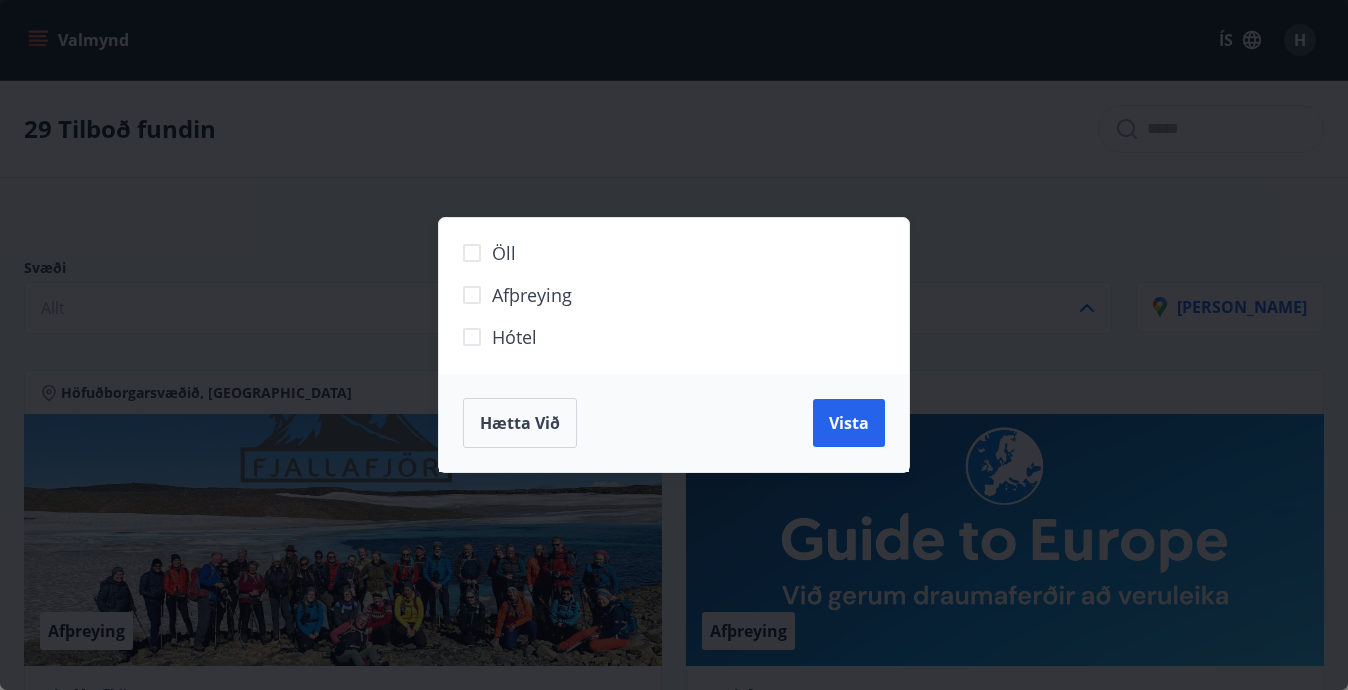click on "Öll Afþreying Hótel Hætta við Vista" at bounding box center [674, 345] 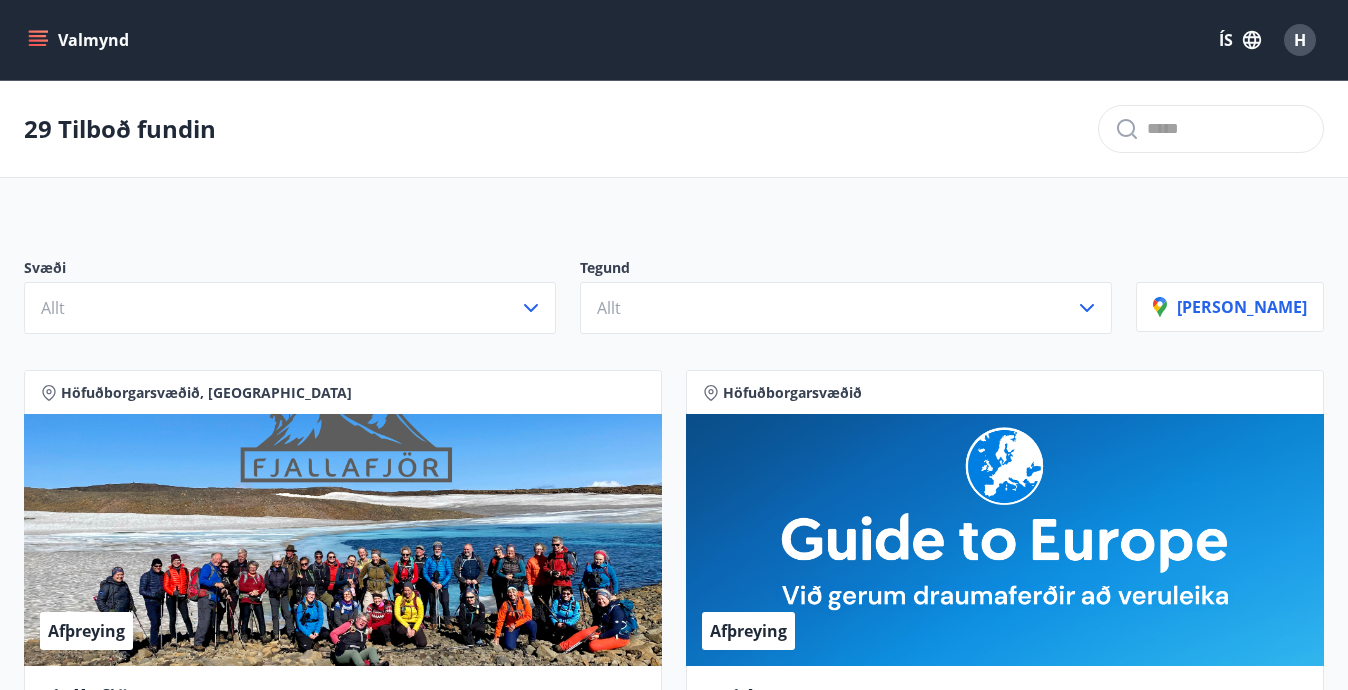 click 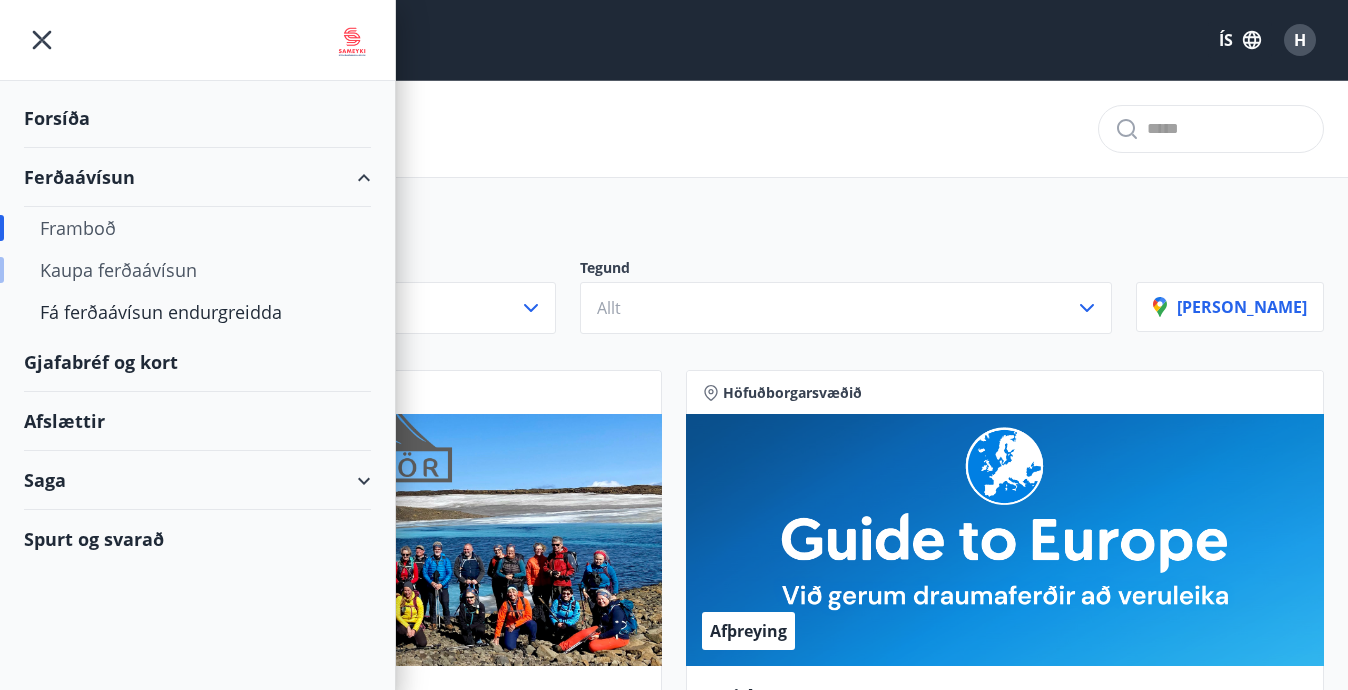 click on "Kaupa ferðaávísun" at bounding box center [197, 270] 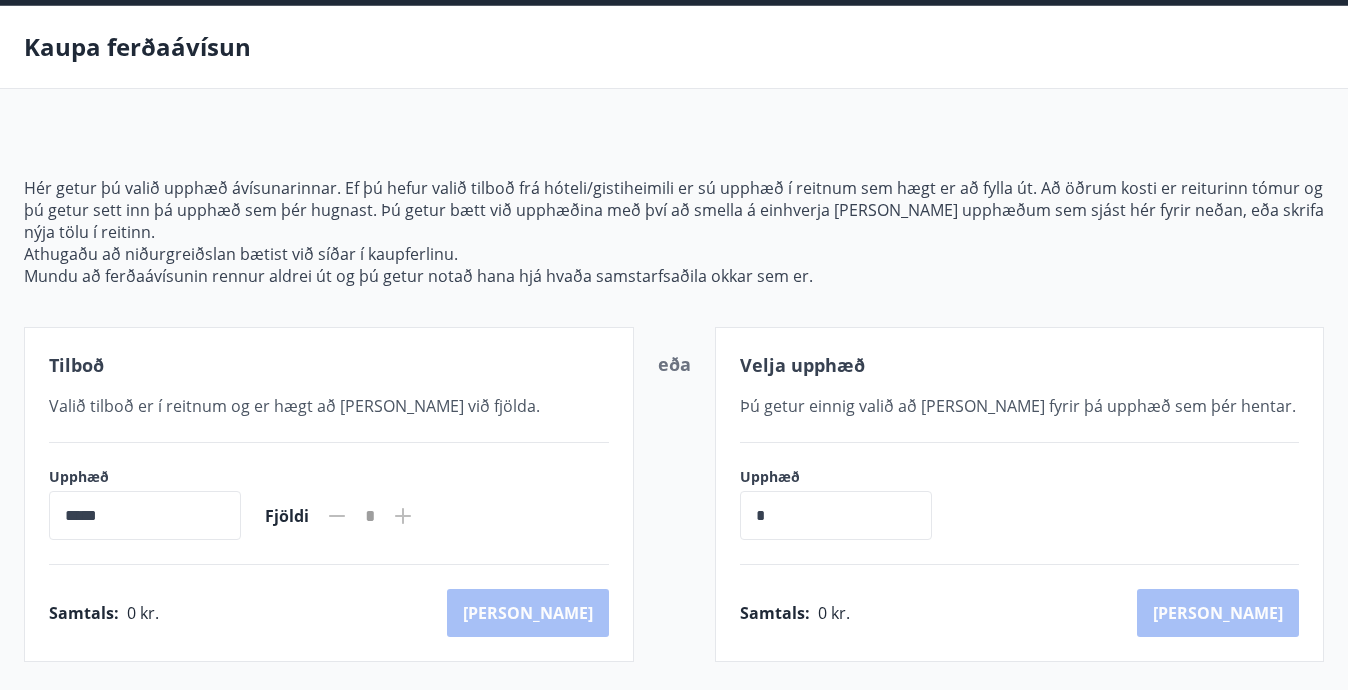 scroll, scrollTop: 0, scrollLeft: 0, axis: both 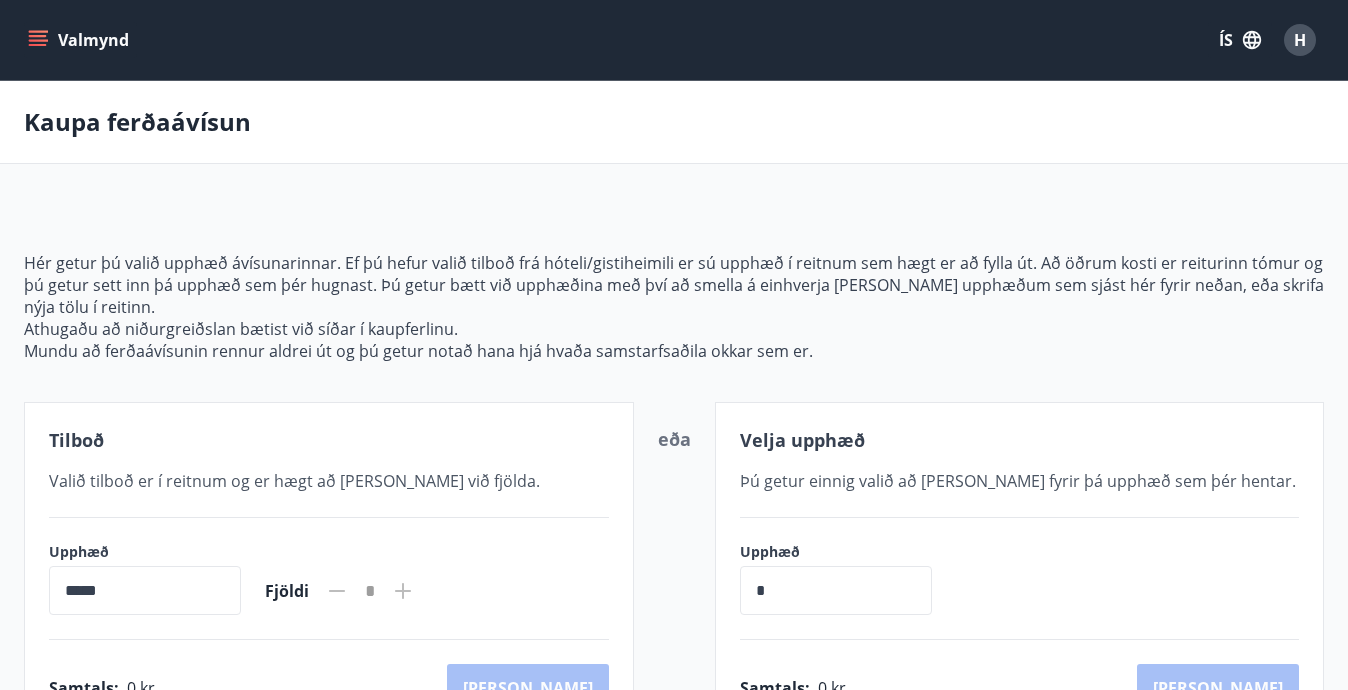 click on "*****" at bounding box center (145, 590) 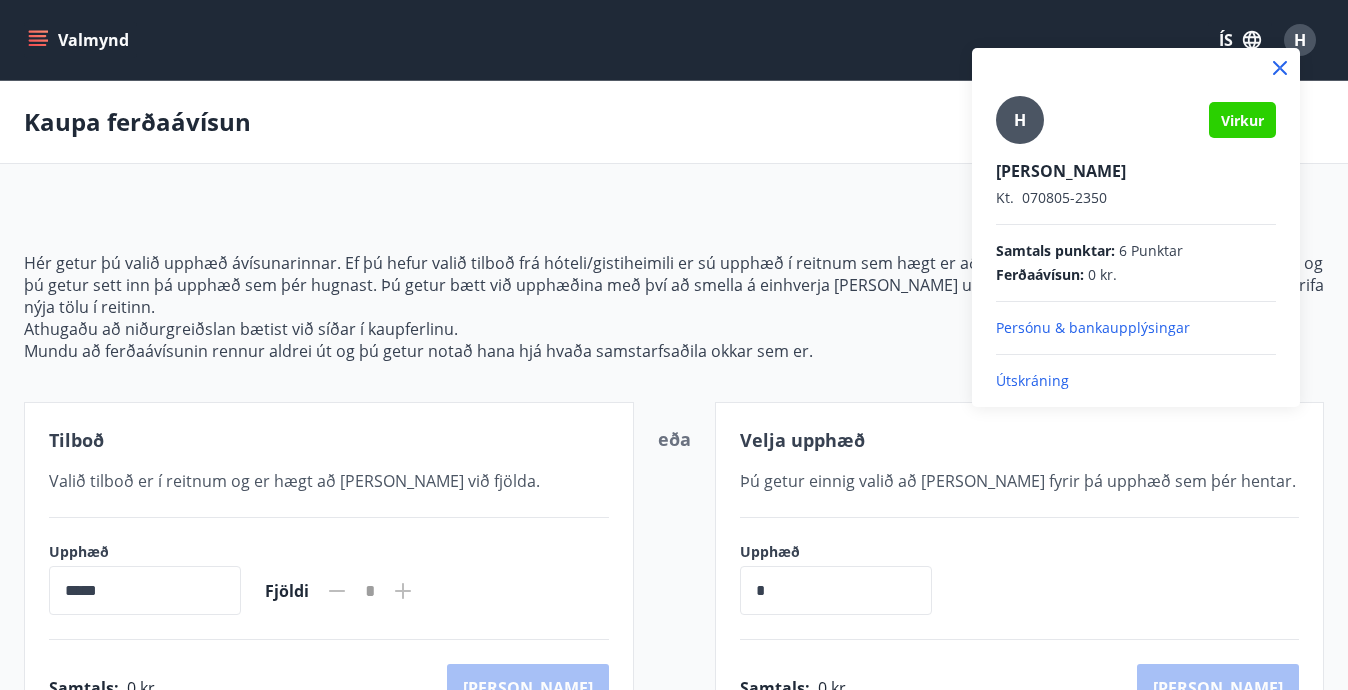 click at bounding box center [674, 345] 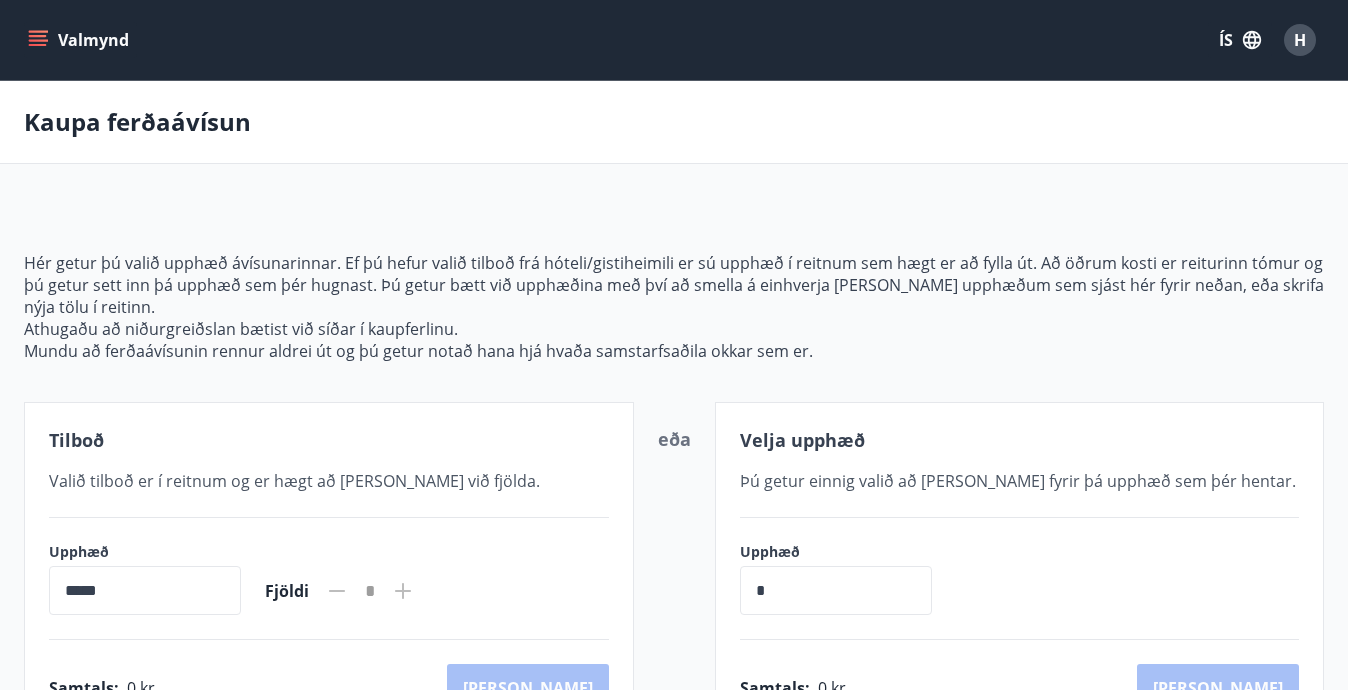 click 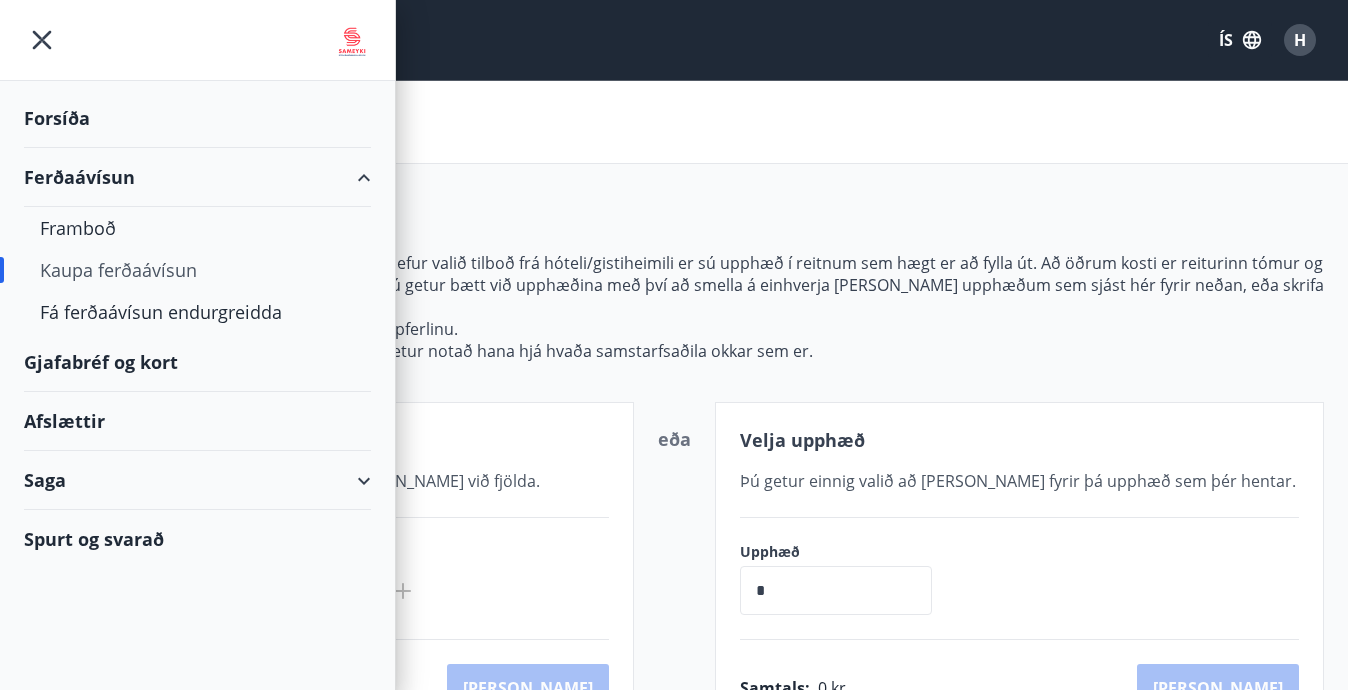 click on "Gjafabréf og kort" at bounding box center (197, 362) 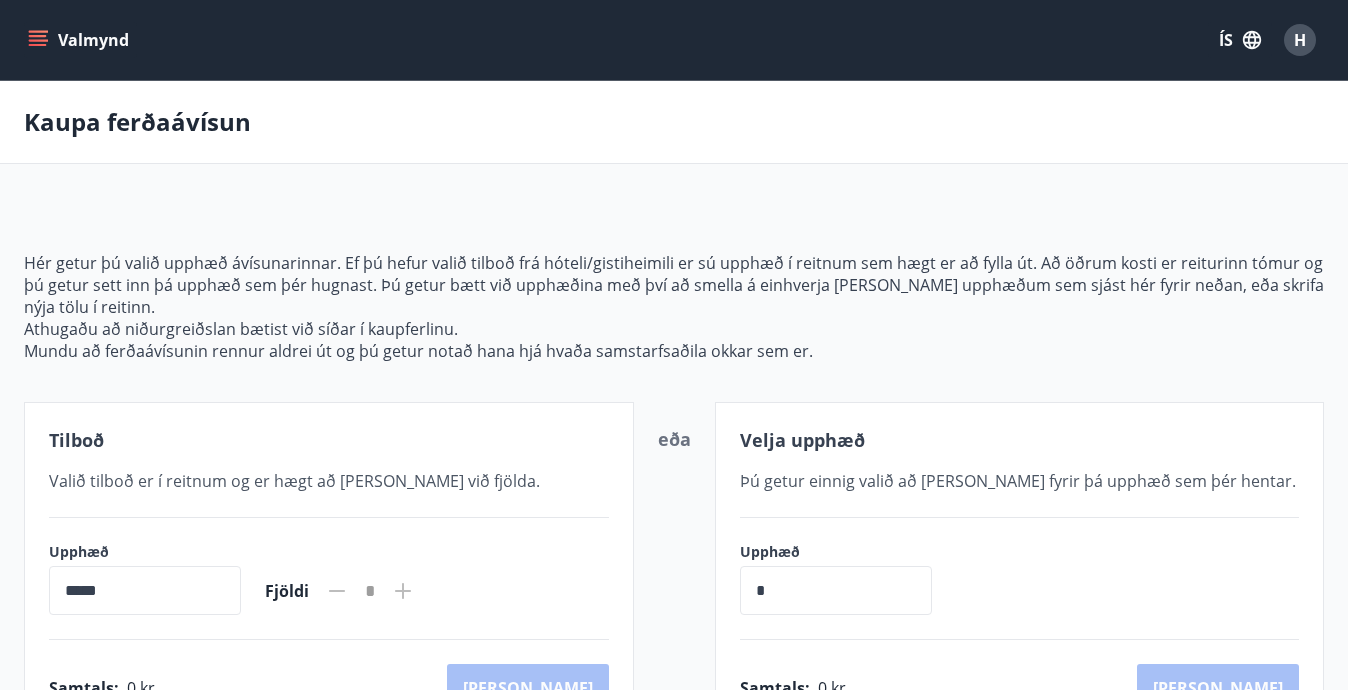 scroll, scrollTop: 0, scrollLeft: 0, axis: both 